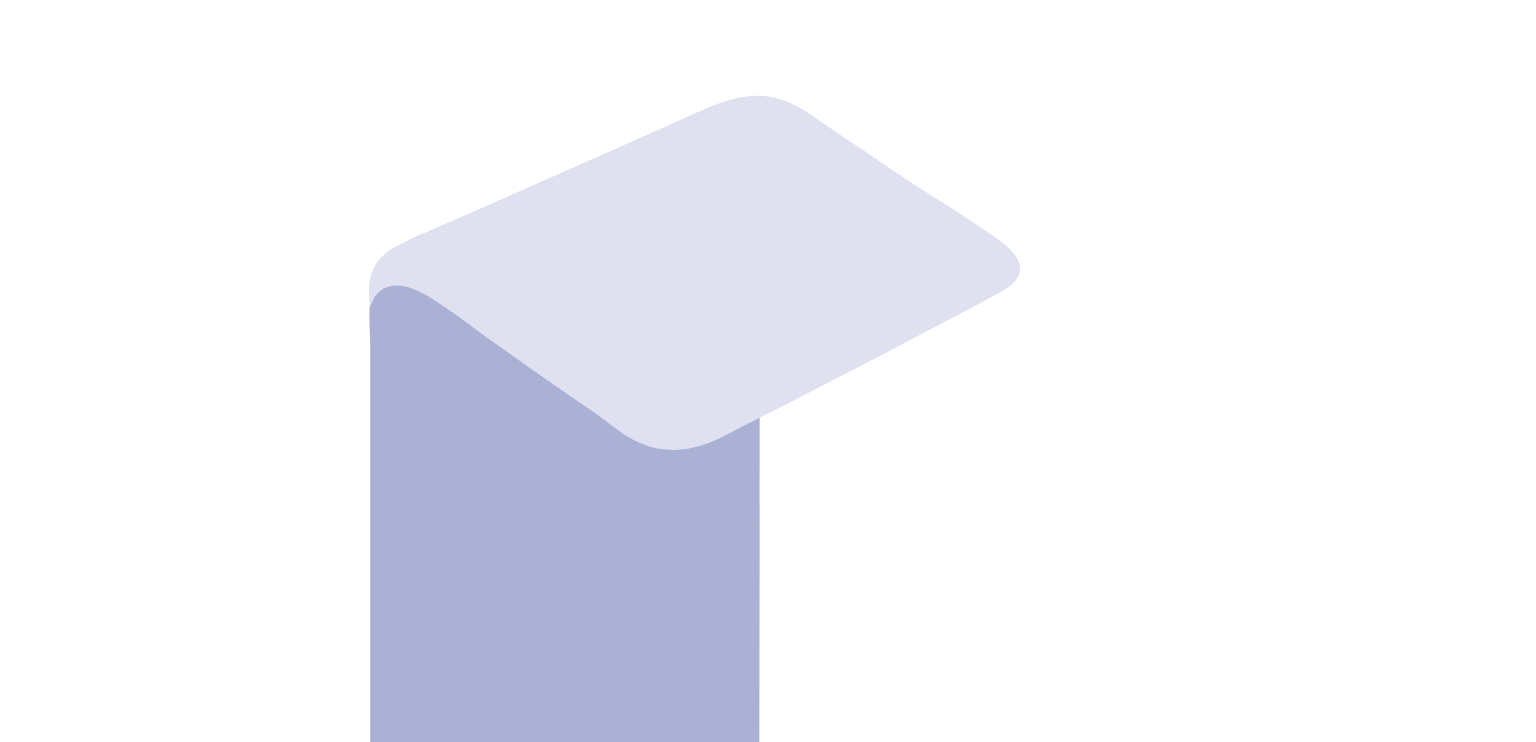 scroll, scrollTop: 0, scrollLeft: 0, axis: both 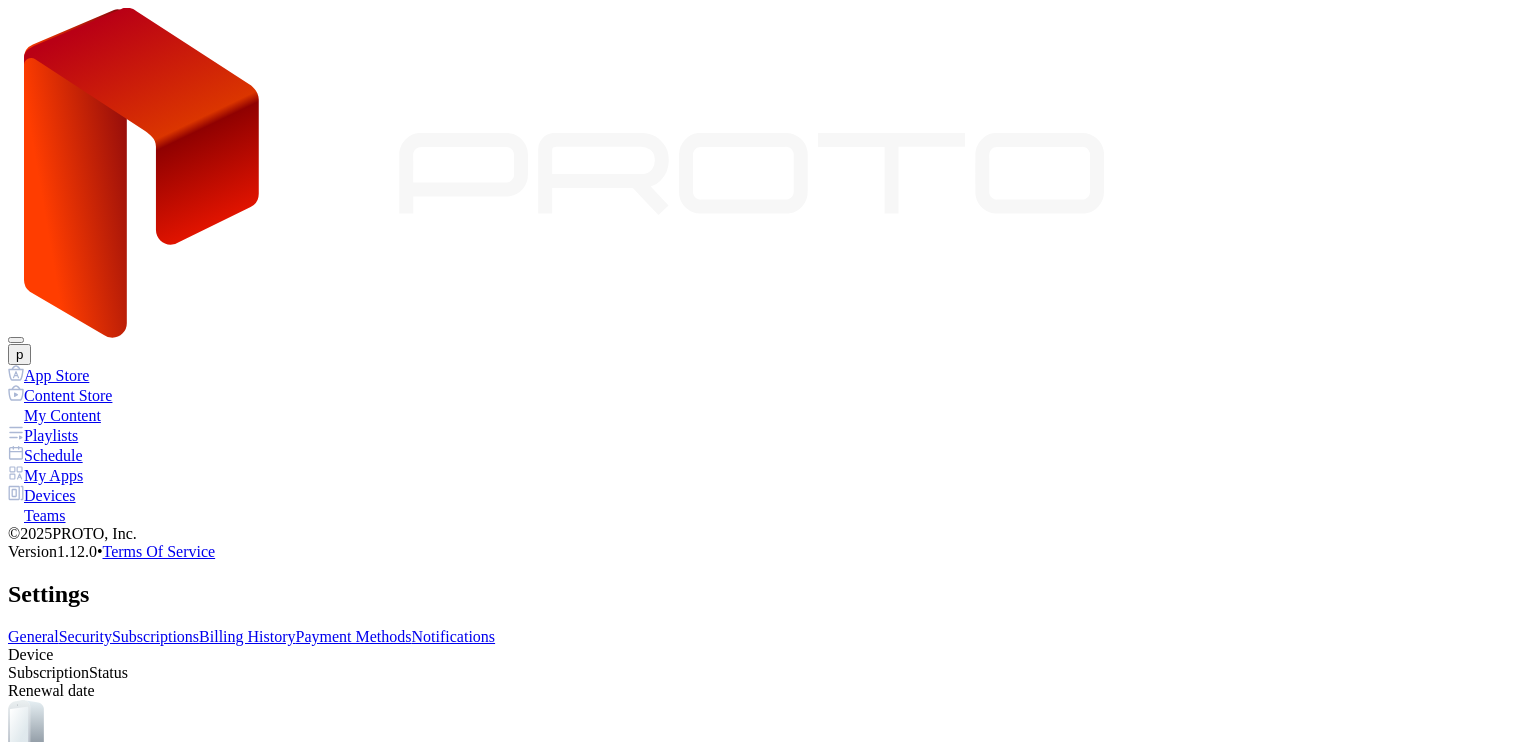 click on "Billing History" at bounding box center [247, 636] 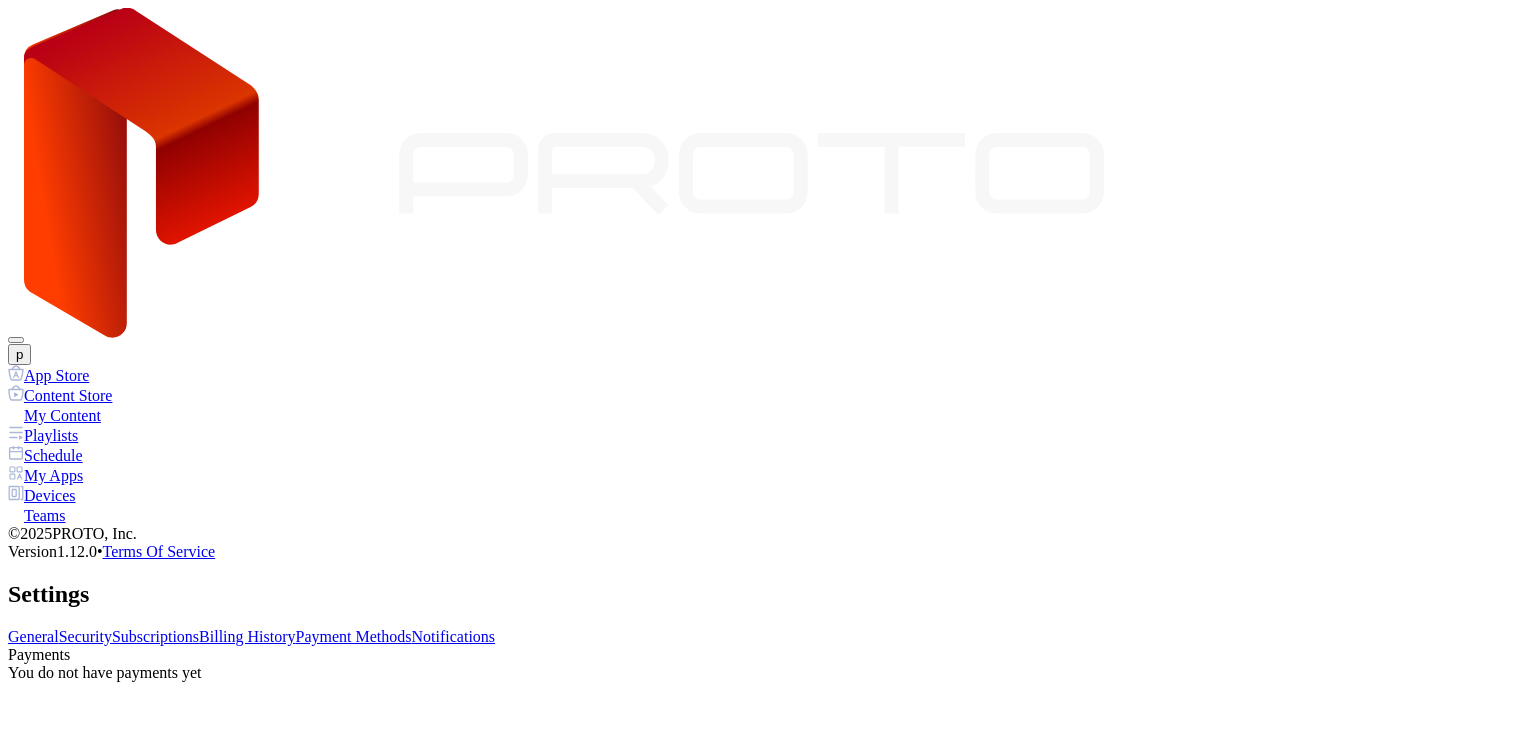 click on "Payment Methods" at bounding box center [354, 636] 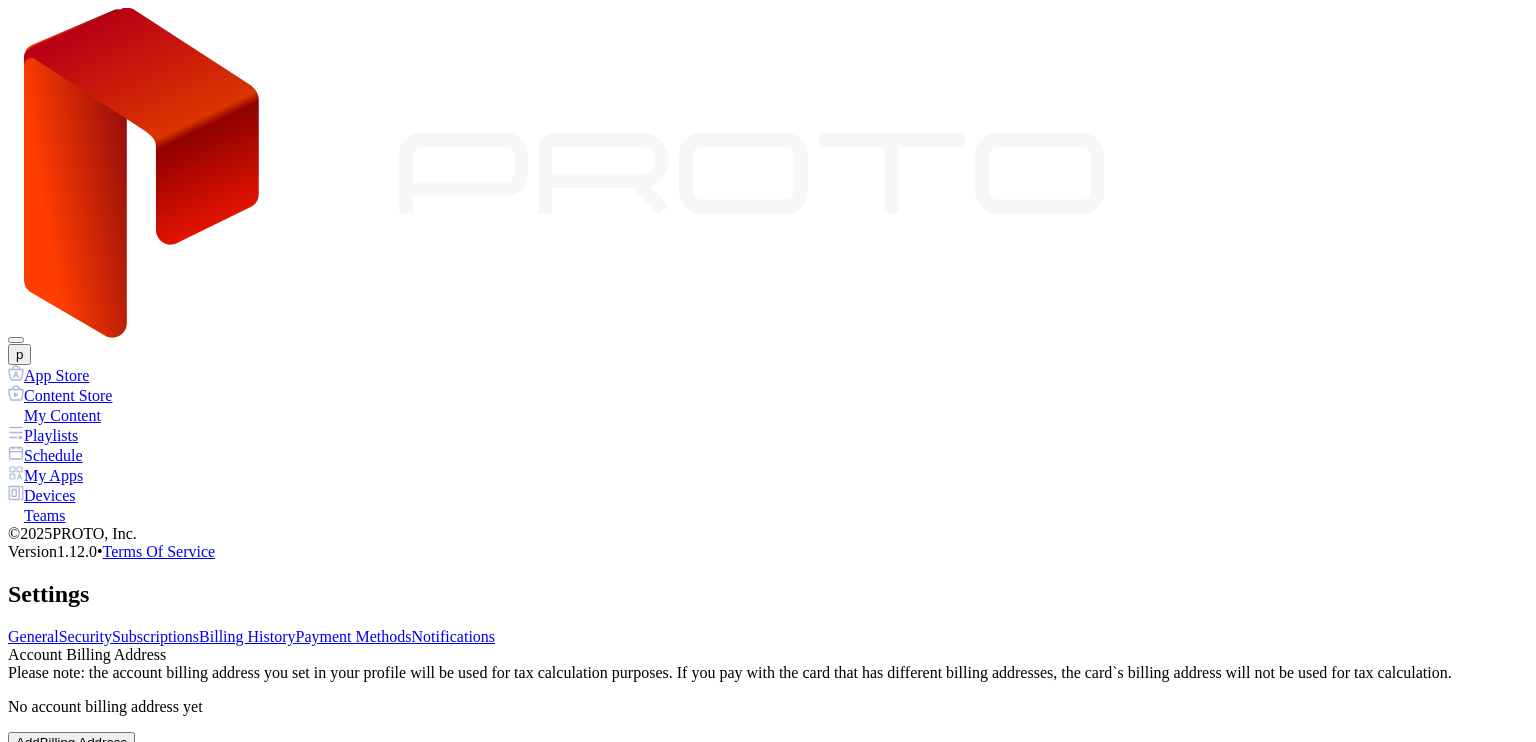 click on "Subscriptions" at bounding box center [155, 636] 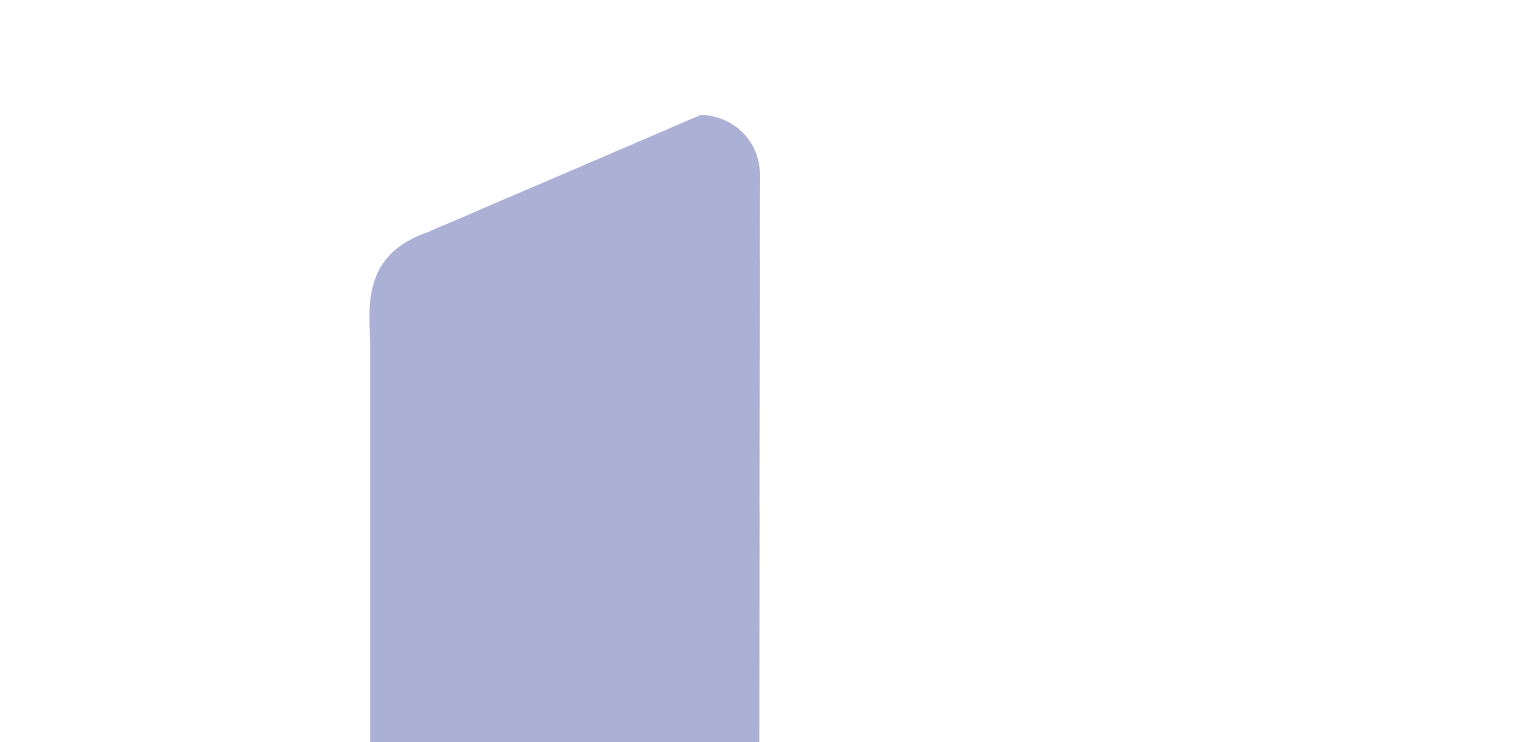 scroll, scrollTop: 0, scrollLeft: 0, axis: both 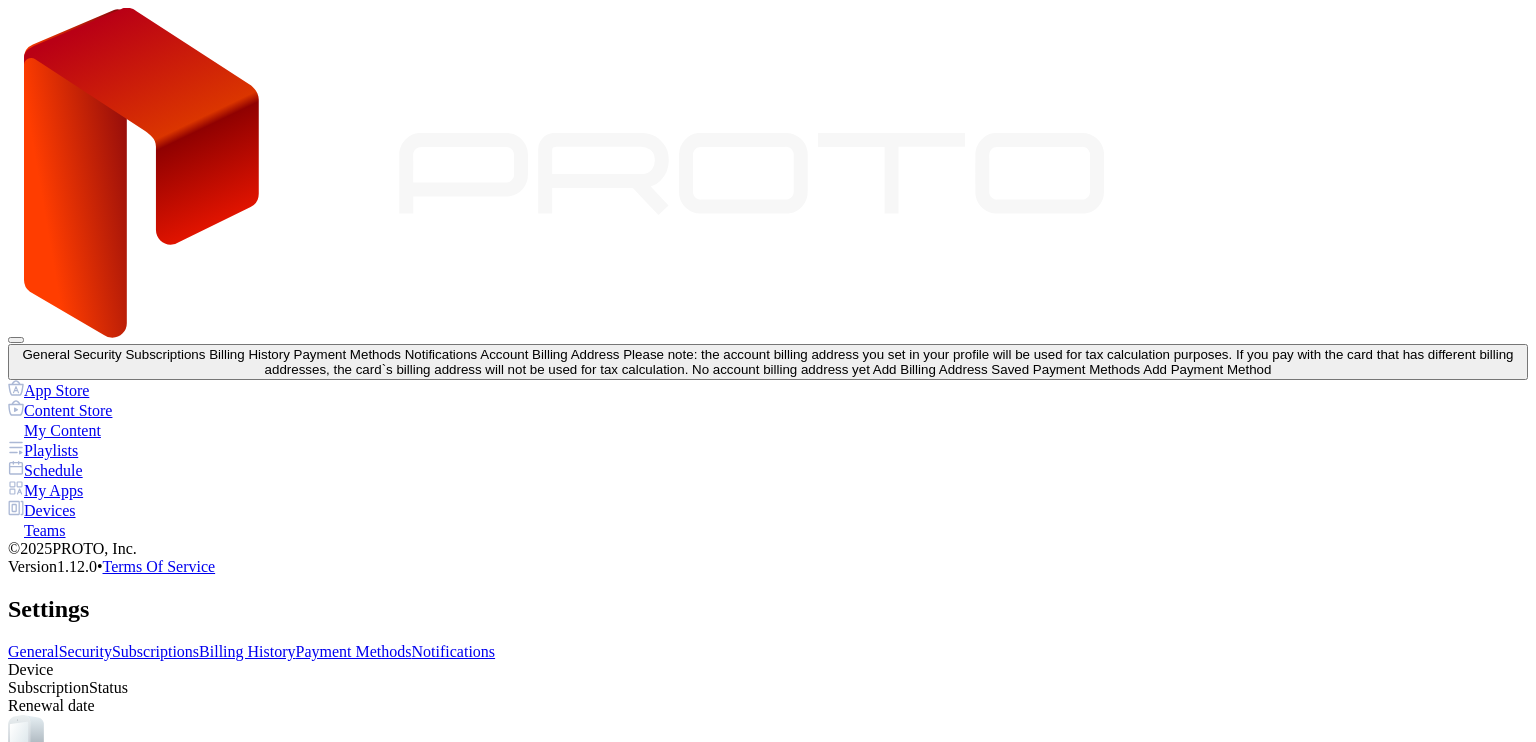 click on "General Security Subscriptions Billing History Payment Methods Notifications Device Subscription Status Renewal date AUTO-TEST-DEVICE-01 SSID: AUTO-TEST-DEVICE-01 Not Applicable Not Applicable 2HBM163 SSID: 2HBM163 Not Applicable Not Applicable LOCAL-AUTOTESTING-ONLINE SSID: LOCAL-AUTOTESTING-ONLINE Not Applicable Not Applicable" at bounding box center [768, 897] 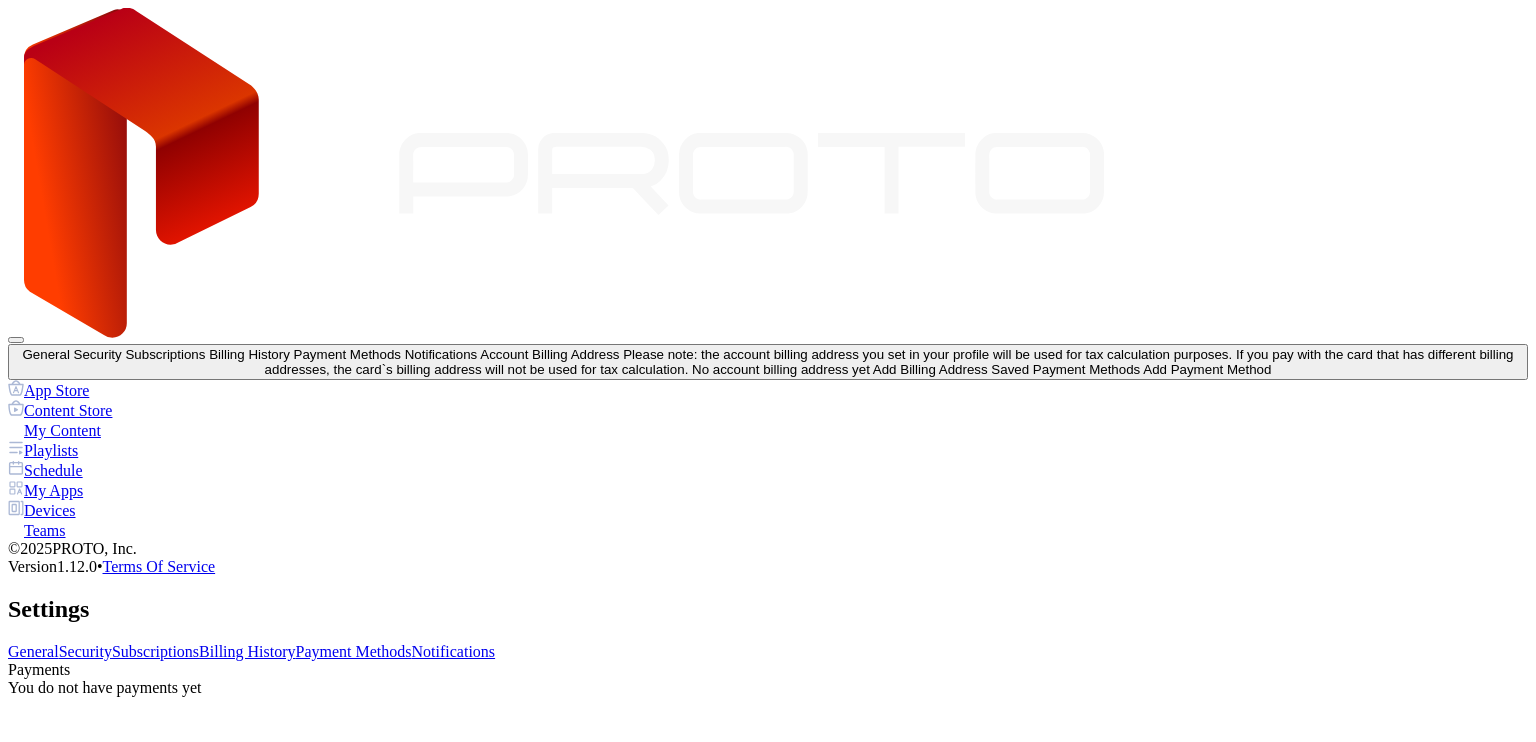 click on "Payment Methods" at bounding box center [354, 651] 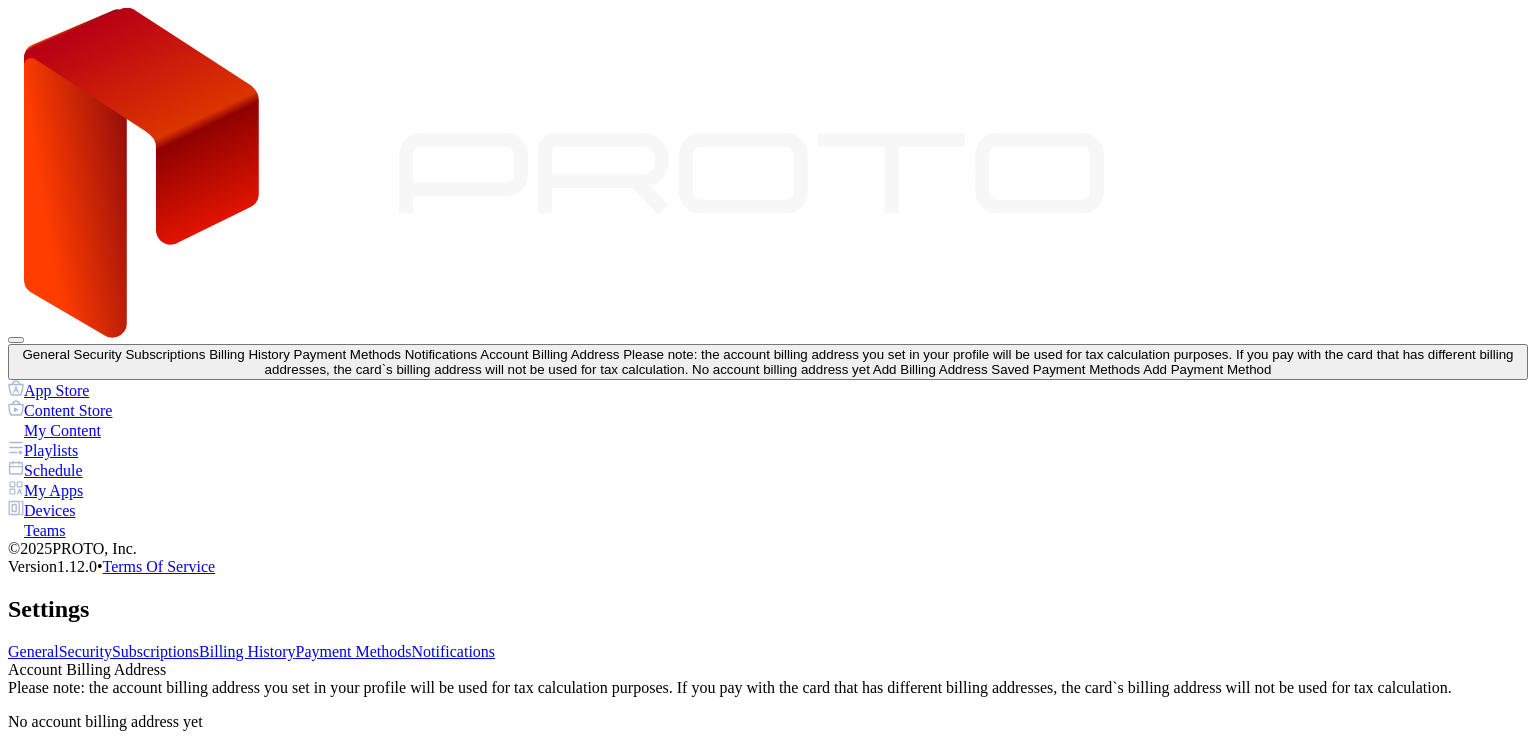 click on "Notifications" at bounding box center (454, 651) 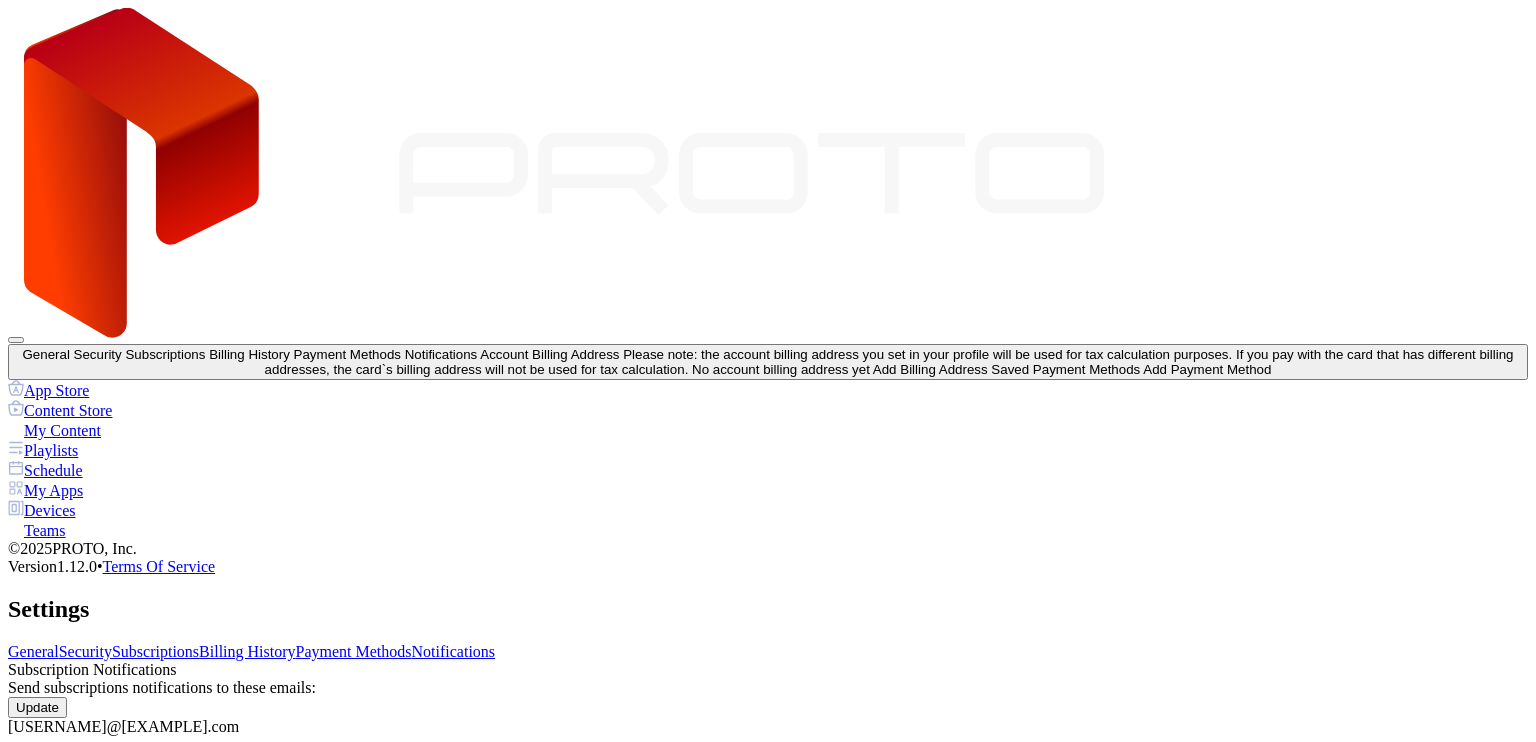 click on "Payment Methods" at bounding box center [354, 651] 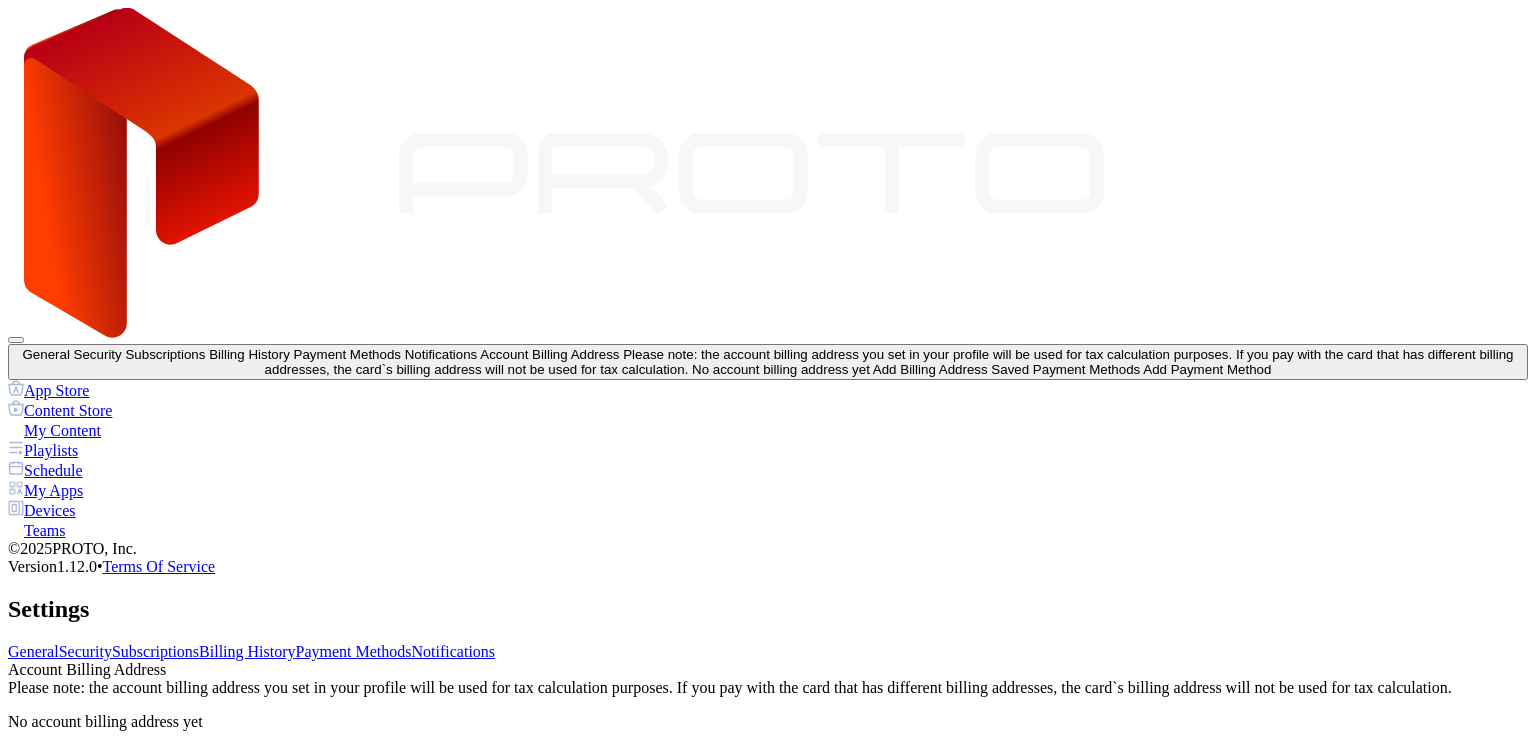 click on "General Security Subscriptions Billing History Payment Methods Notifications Account Billing Address Please note: the account billing address you set in your profile will be used for tax calculation purposes. If you pay with the card that has different billing addresses, the card`s billing address will not be used for tax calculation. No account billing address yet Add  Billing Address Saved Payment Methods Add Payment Method" at bounding box center [768, 1487] 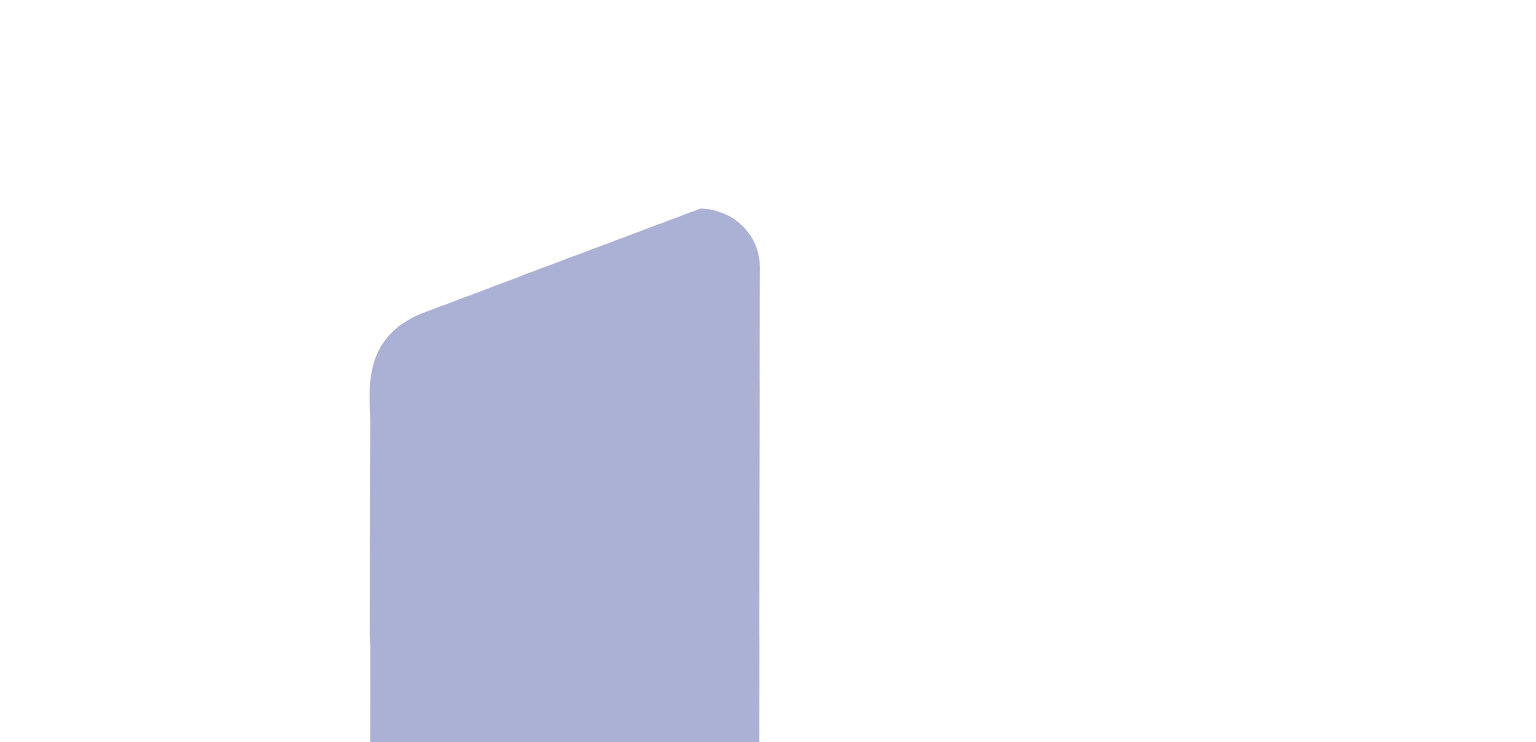 scroll, scrollTop: 0, scrollLeft: 0, axis: both 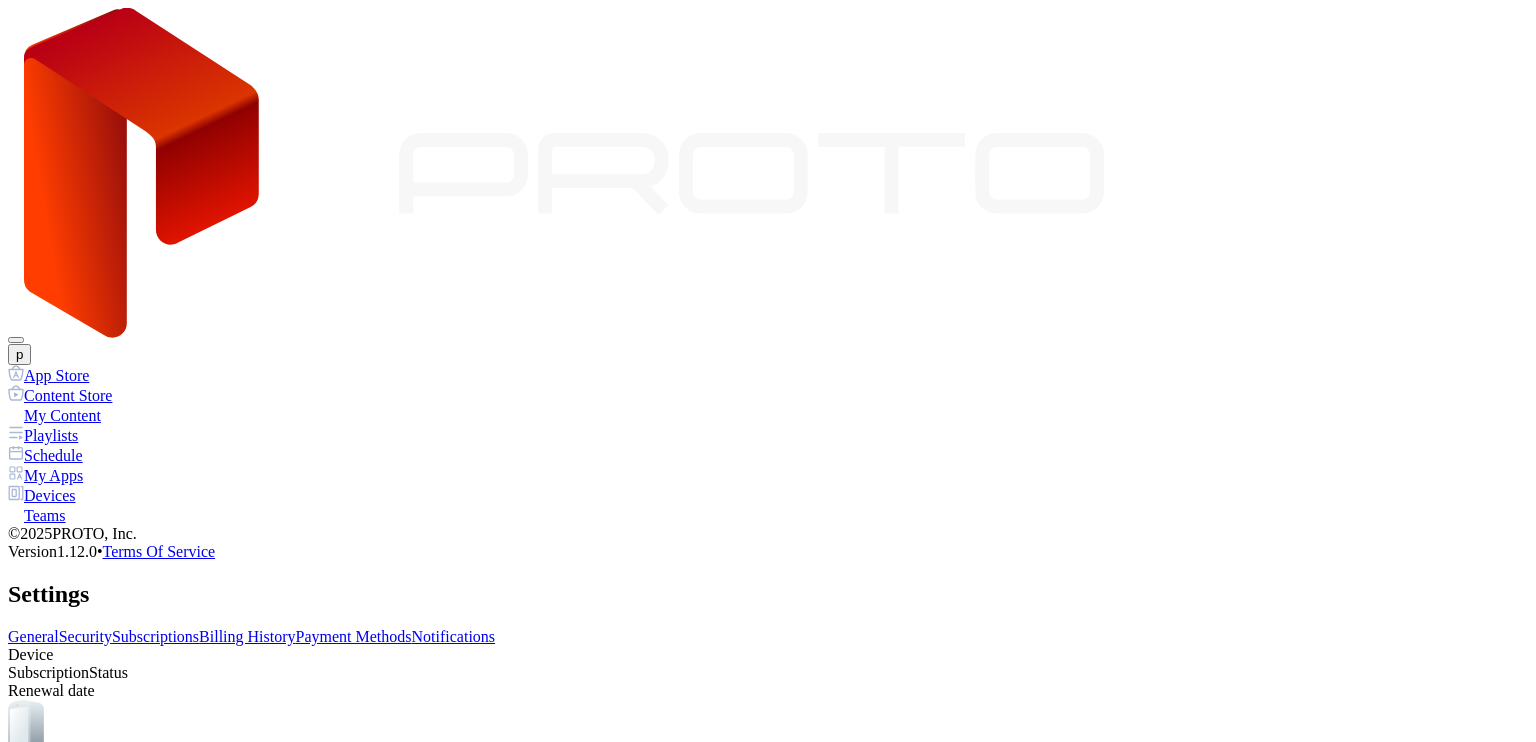 click on "Billing History" at bounding box center (247, 636) 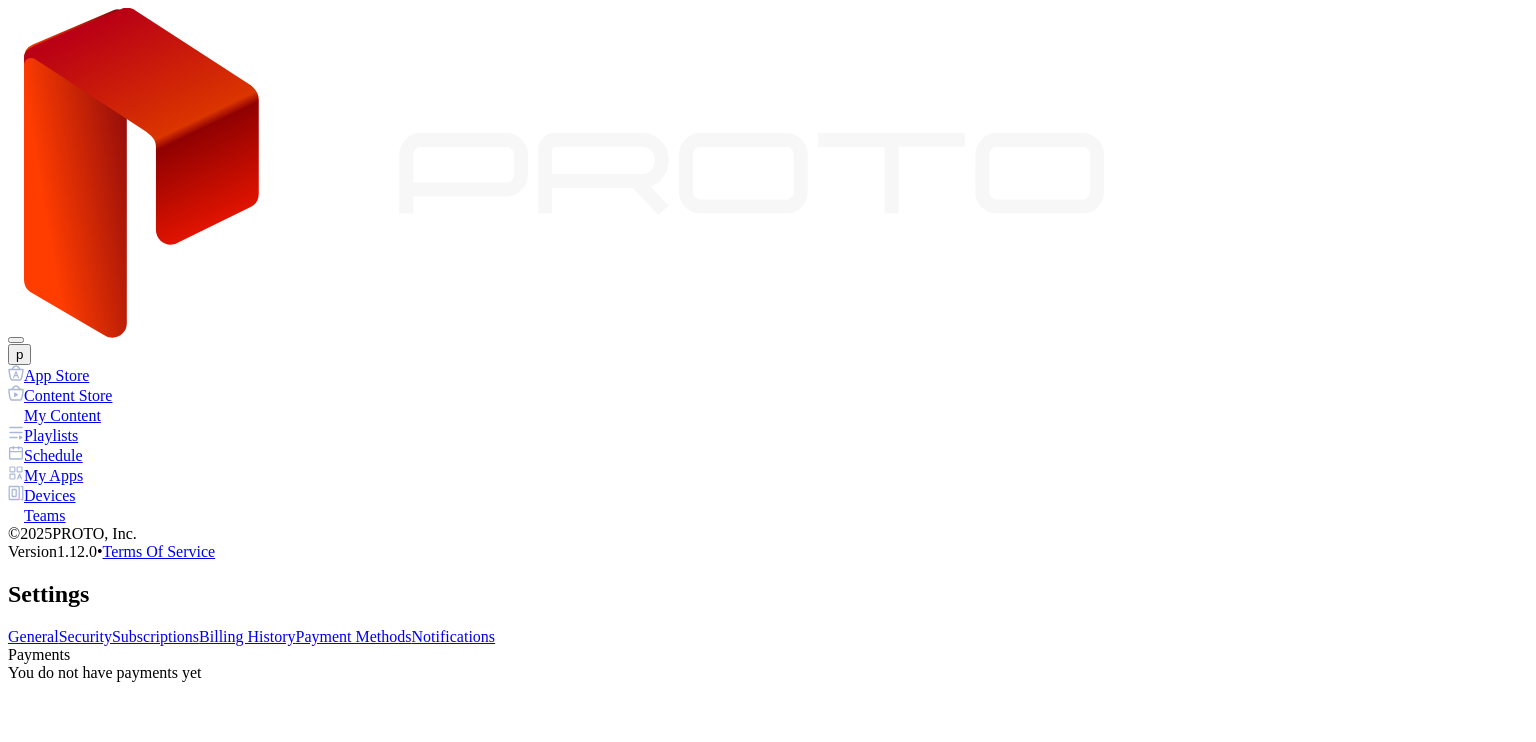 click on "Payment Methods" at bounding box center [354, 636] 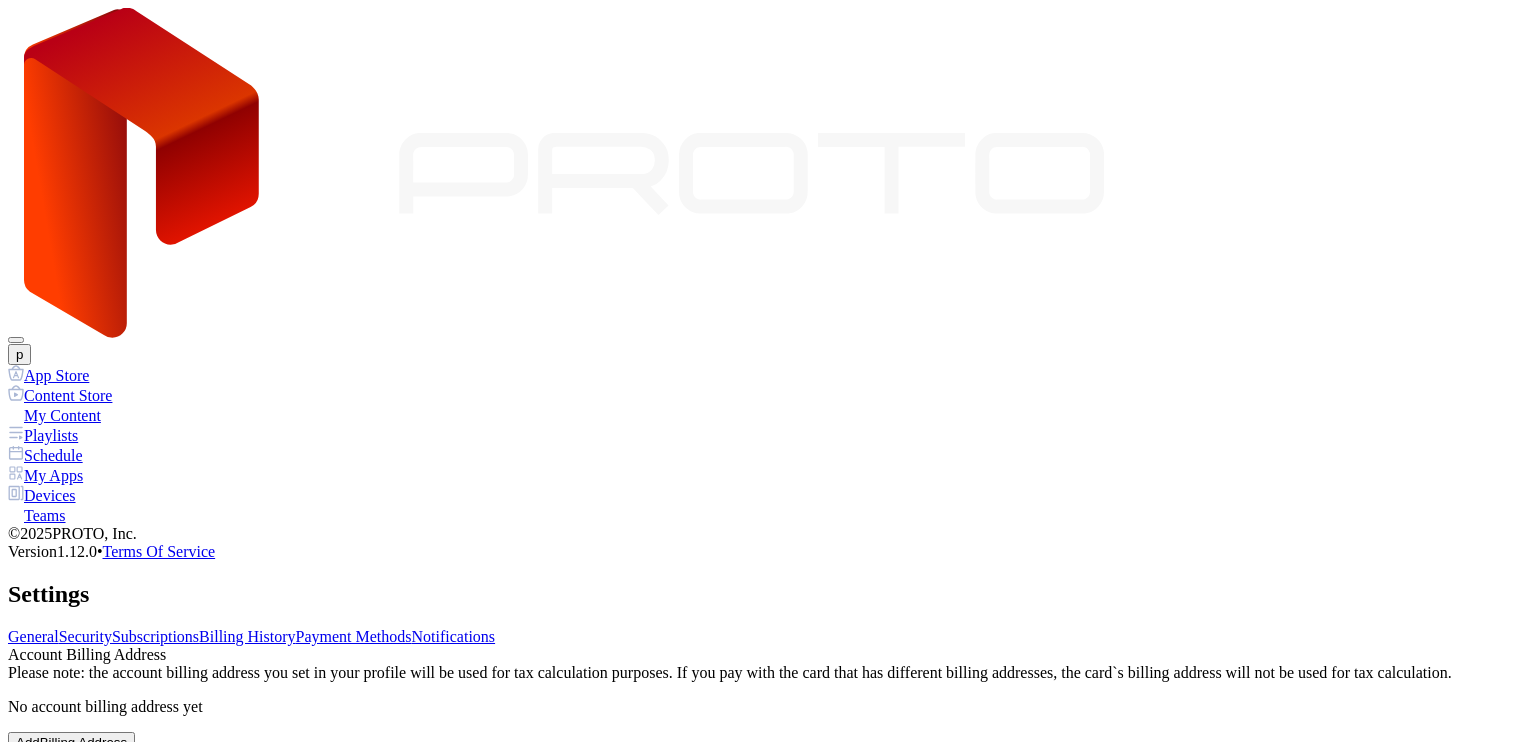 click on "Notifications" at bounding box center (454, 636) 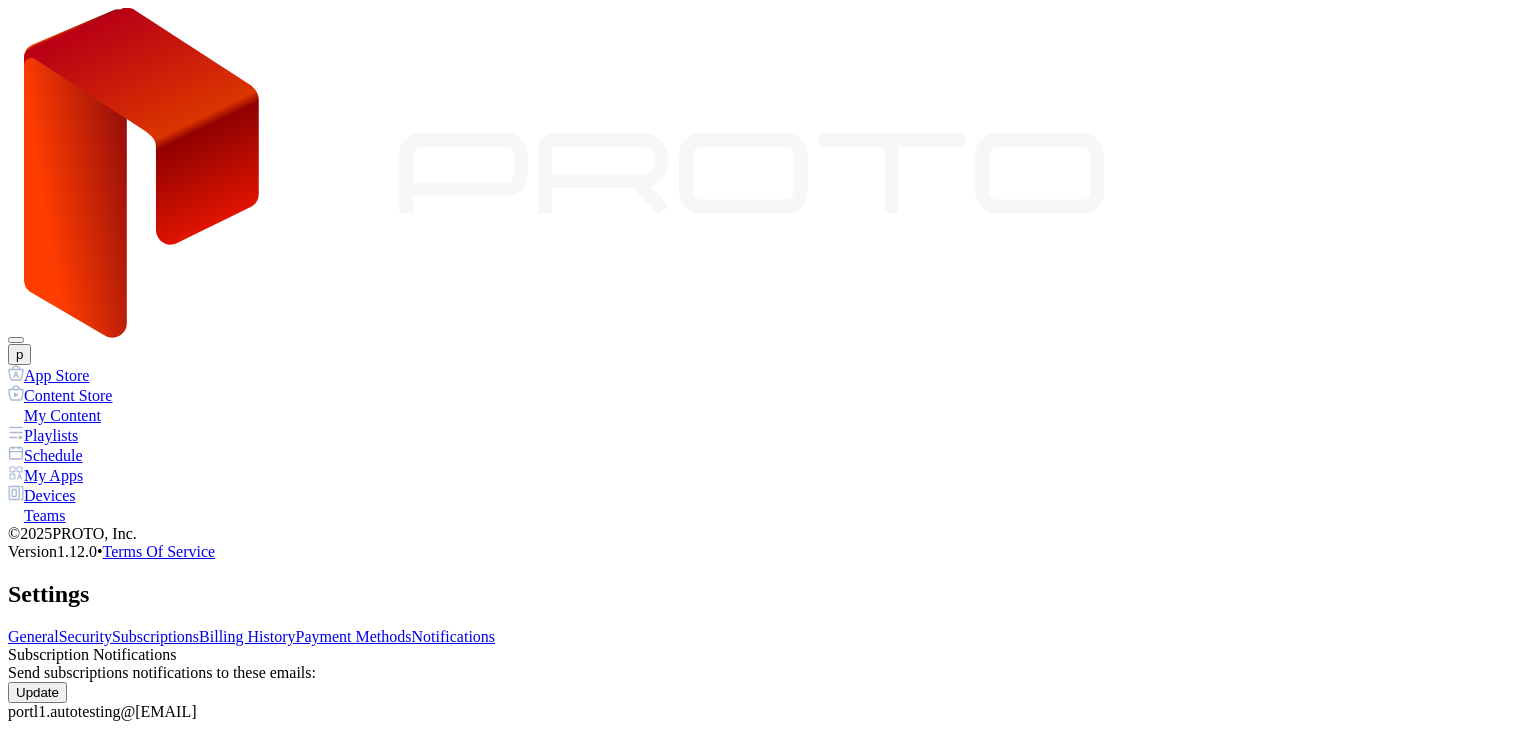 click on "Payment Methods" at bounding box center [354, 636] 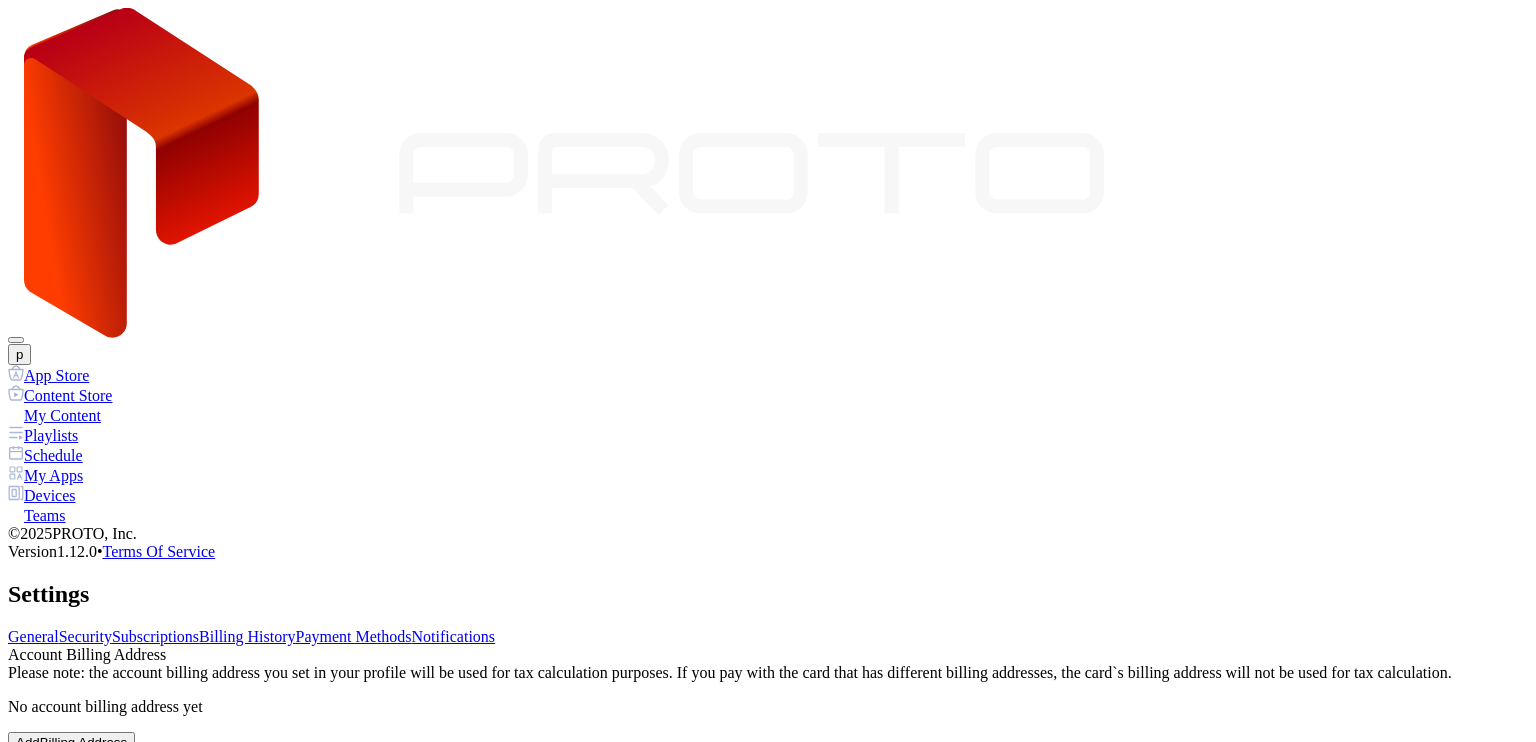 click on "Billing History" at bounding box center [247, 636] 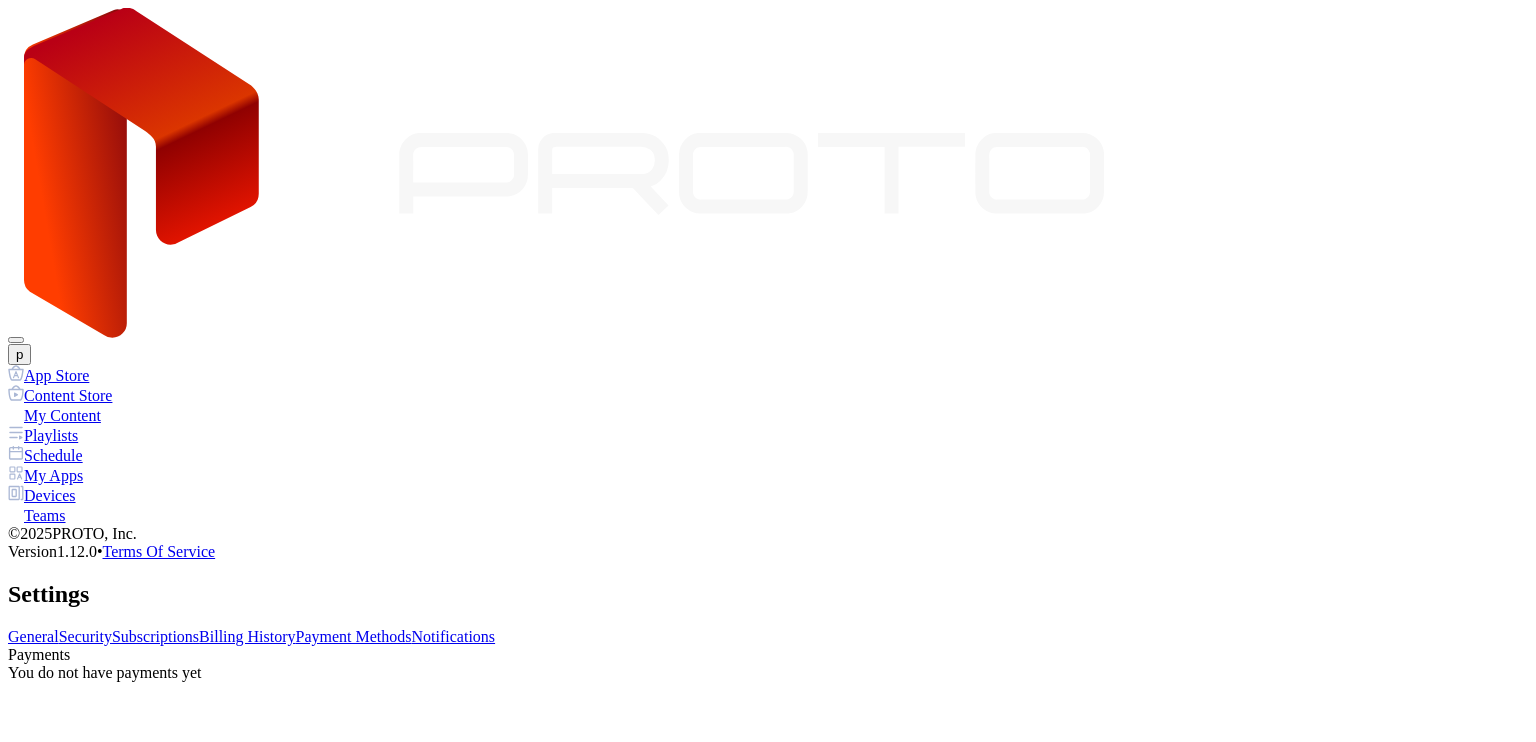 click on "Subscriptions" at bounding box center (155, 636) 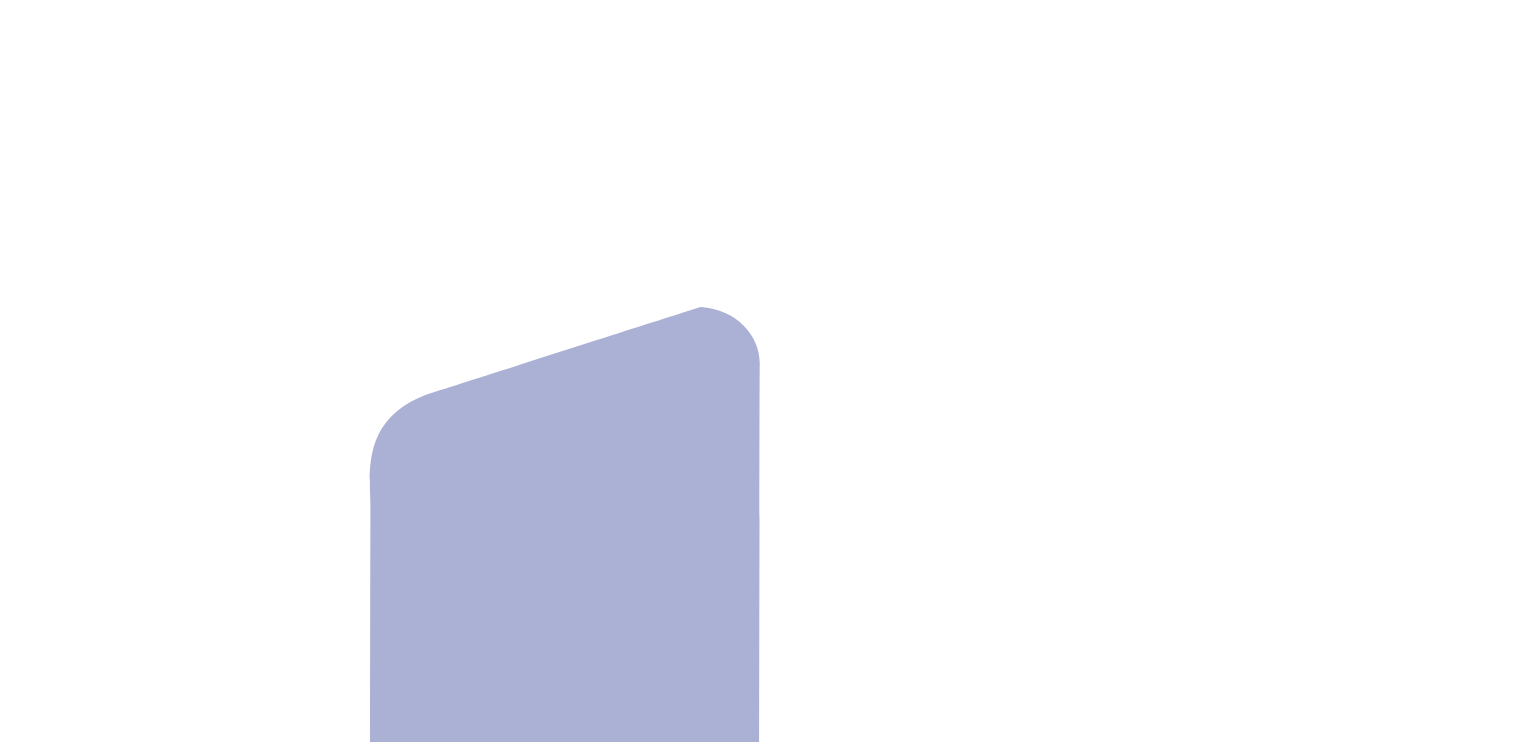 scroll, scrollTop: 0, scrollLeft: 0, axis: both 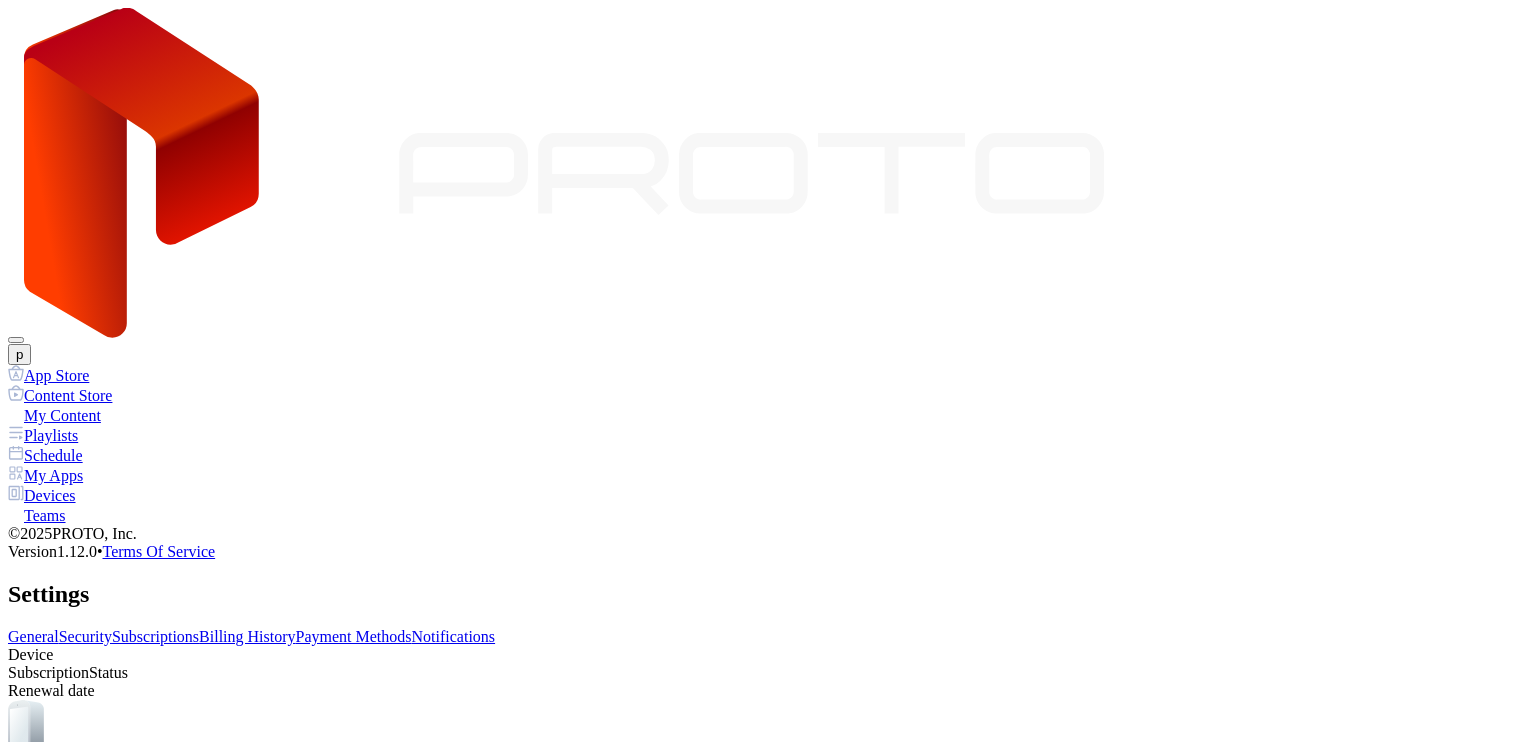 click on "Billing History" at bounding box center [247, 636] 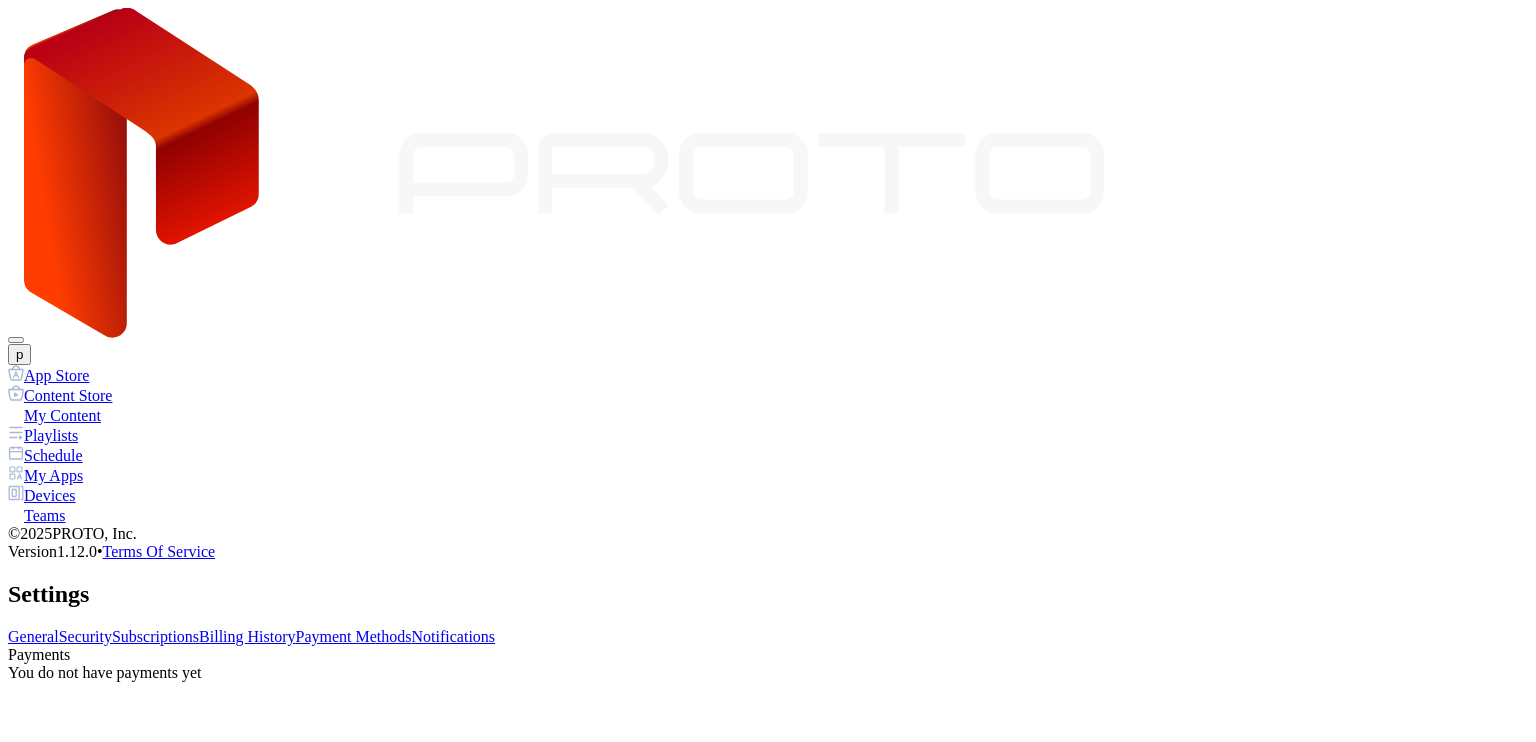 click on "Payment Methods" at bounding box center (354, 636) 